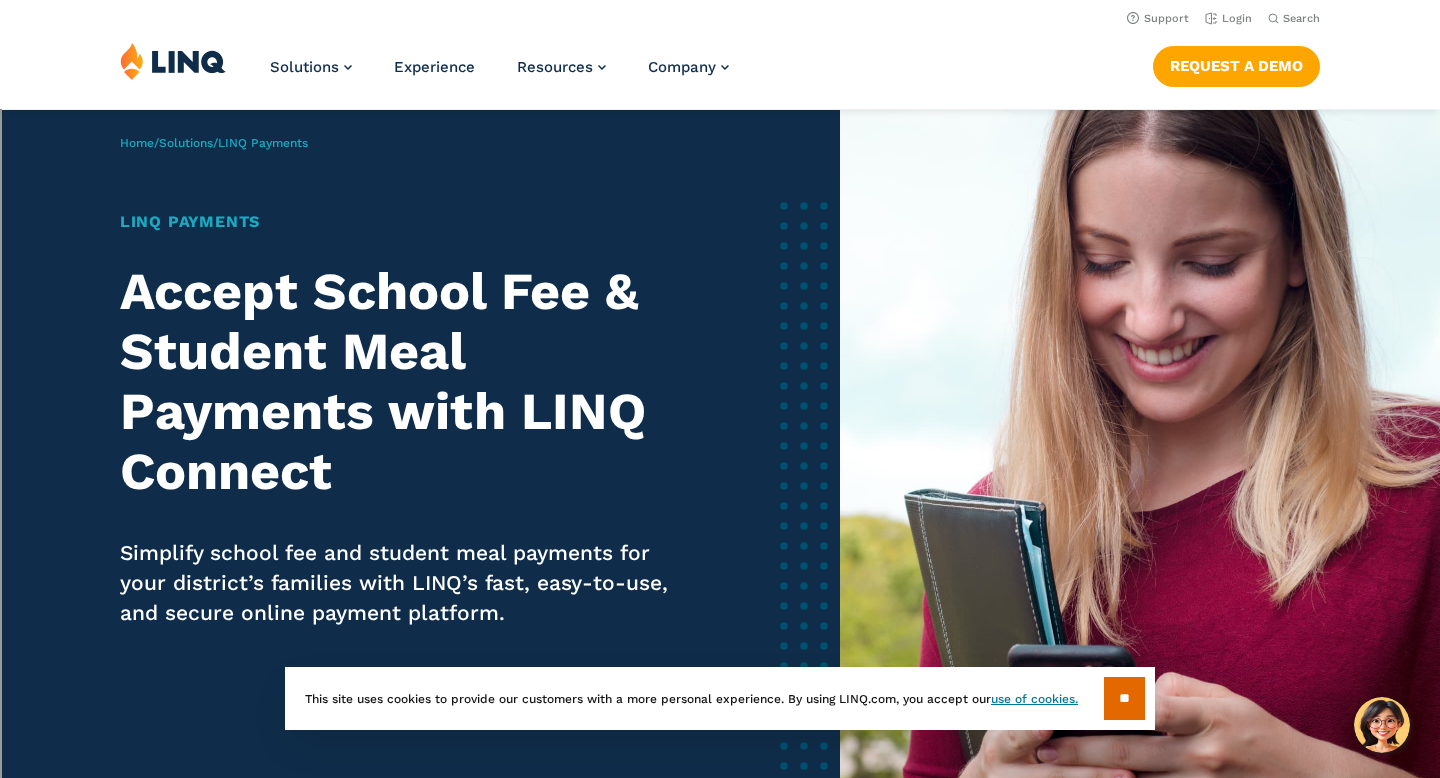 scroll, scrollTop: 0, scrollLeft: 0, axis: both 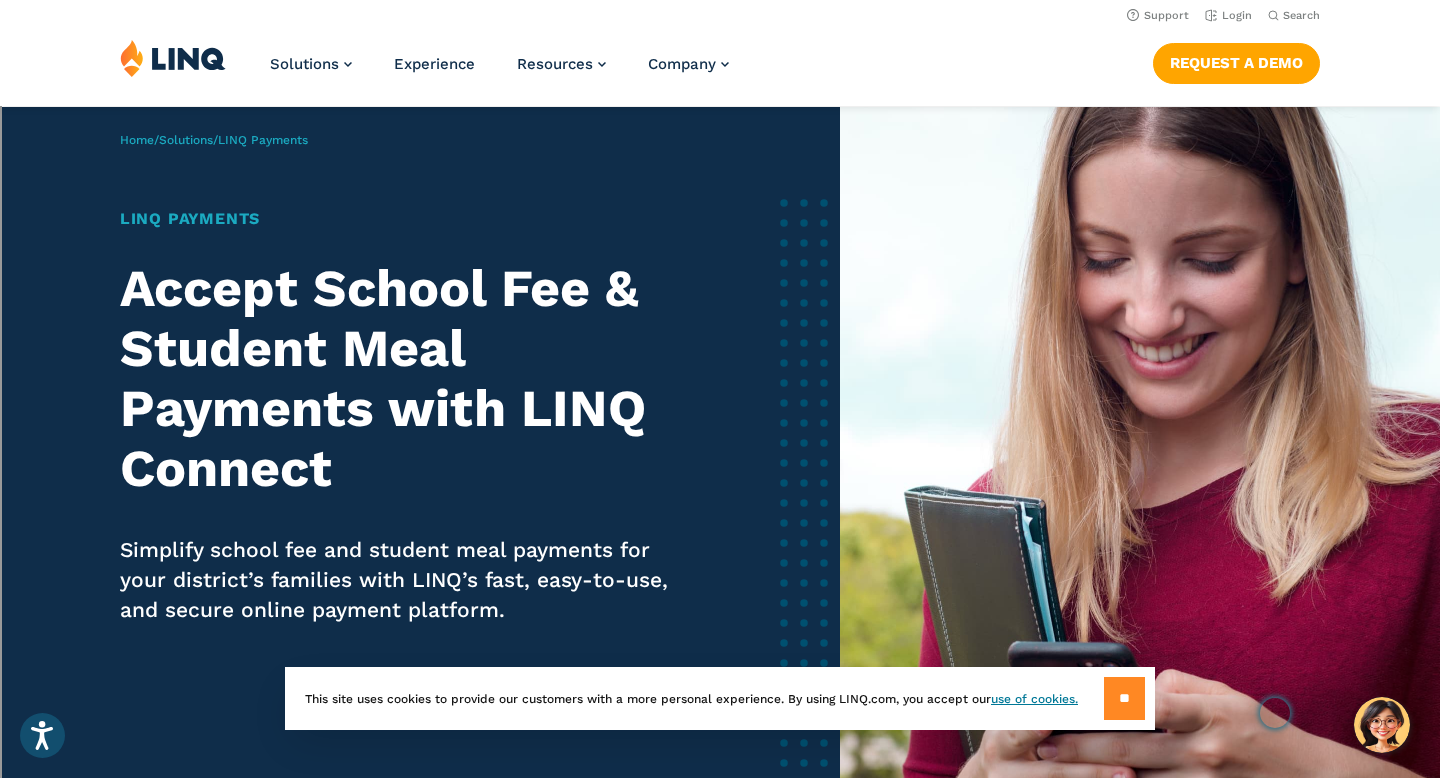 click on "**" at bounding box center [1124, 698] 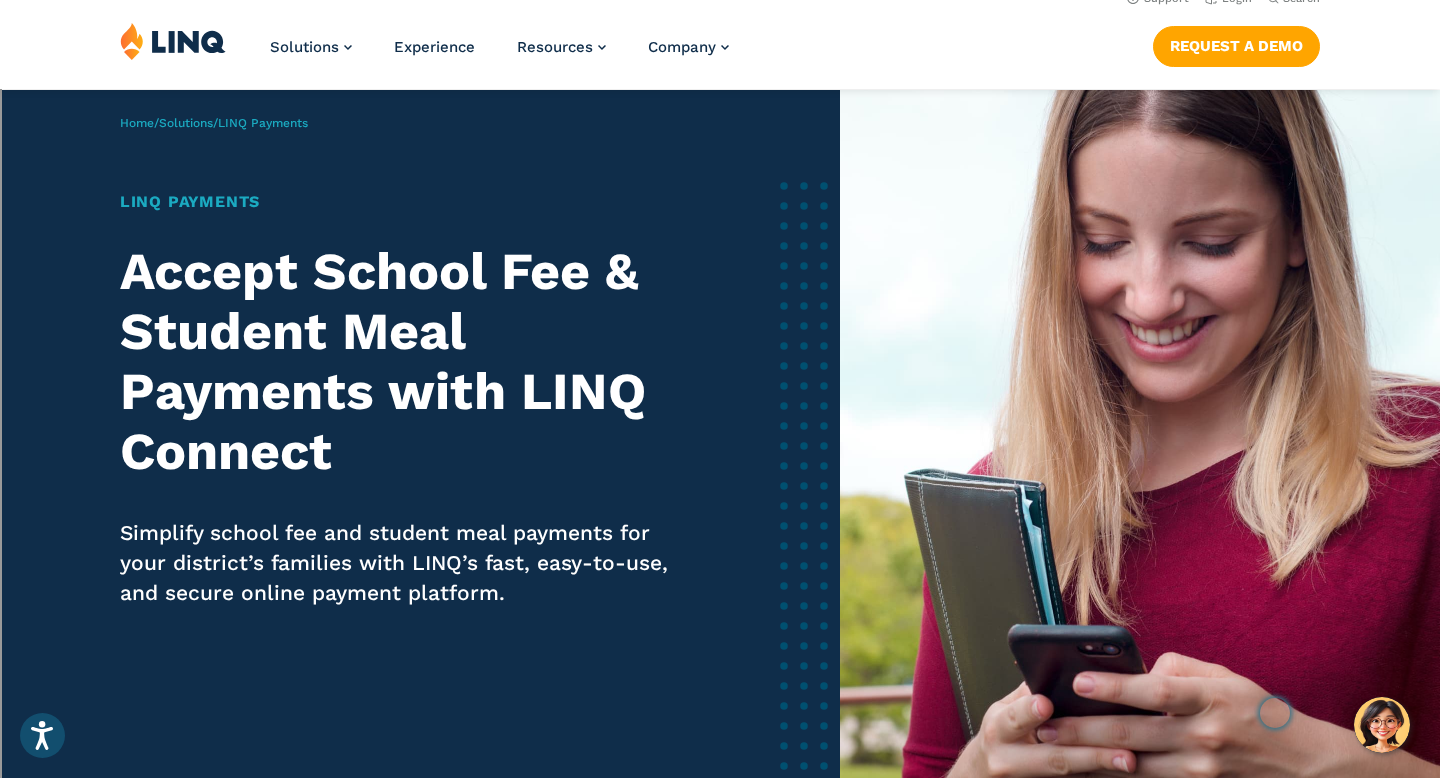 scroll, scrollTop: 0, scrollLeft: 0, axis: both 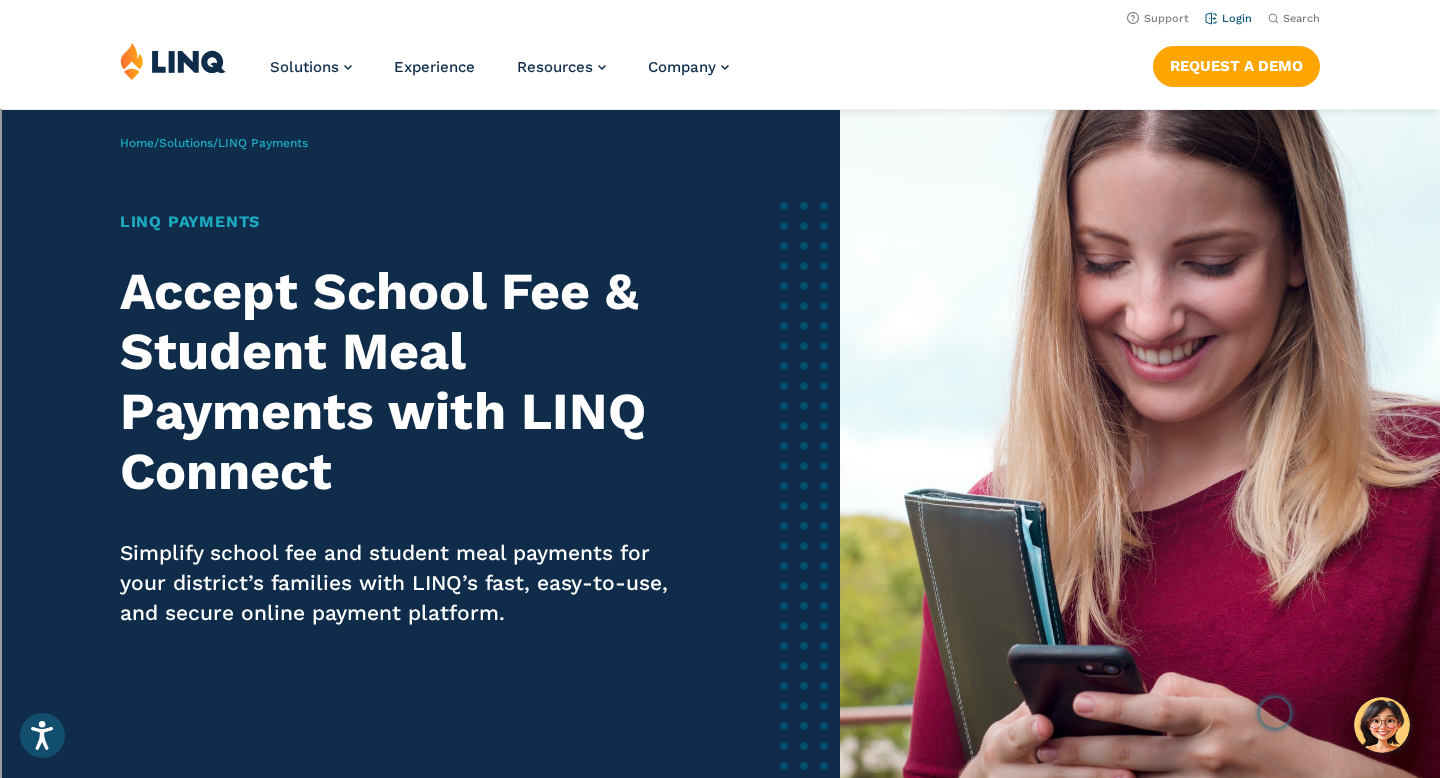 click on "Login" at bounding box center (1228, 18) 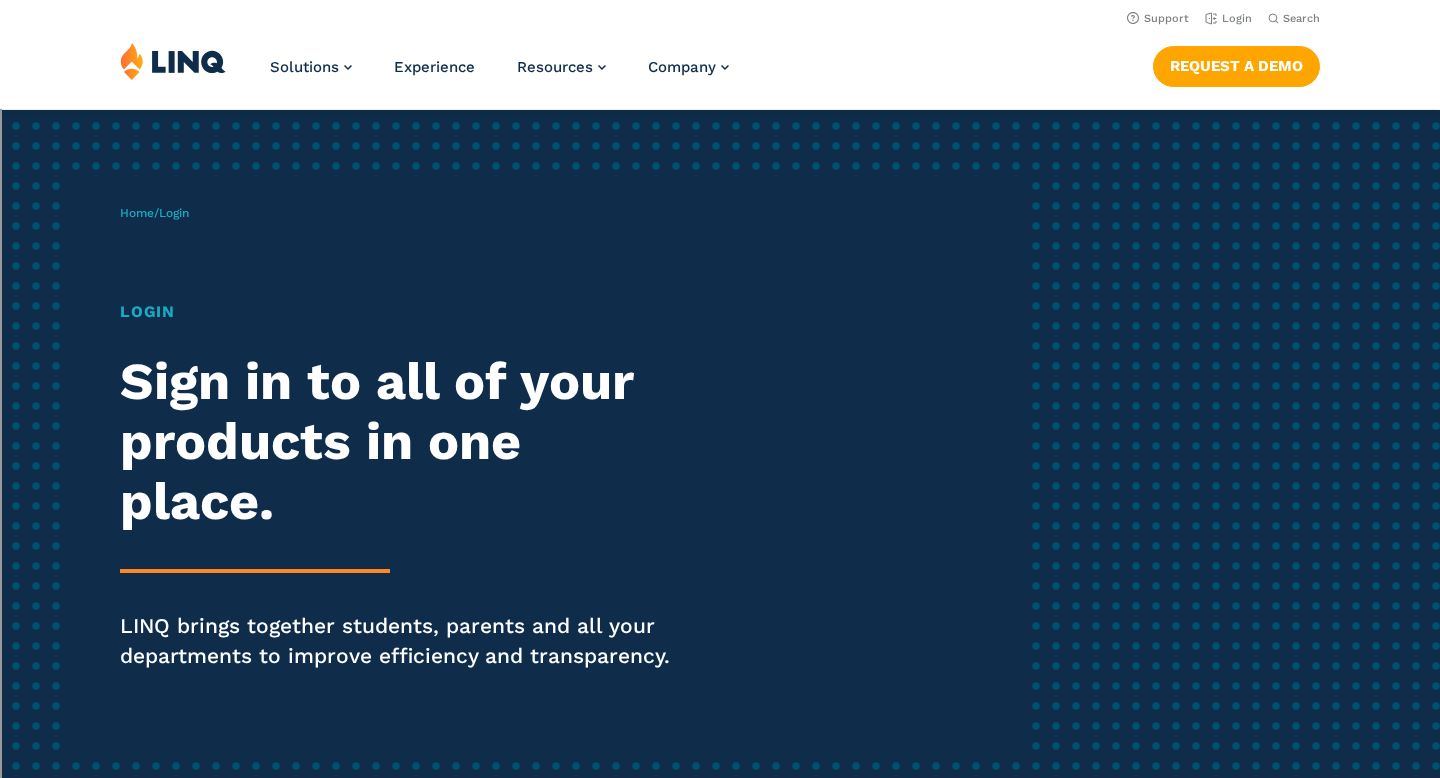 scroll, scrollTop: 0, scrollLeft: 0, axis: both 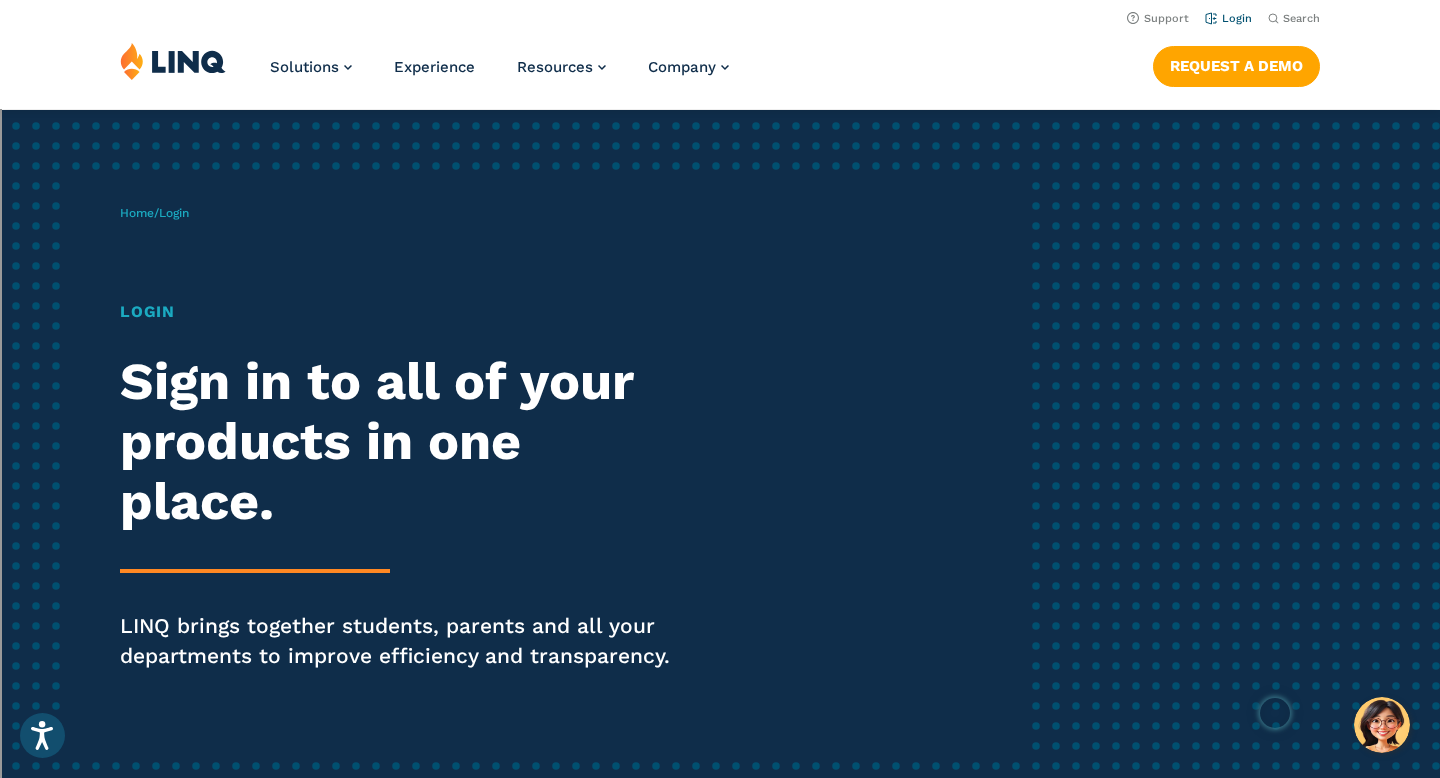 click on "Login" at bounding box center (1228, 18) 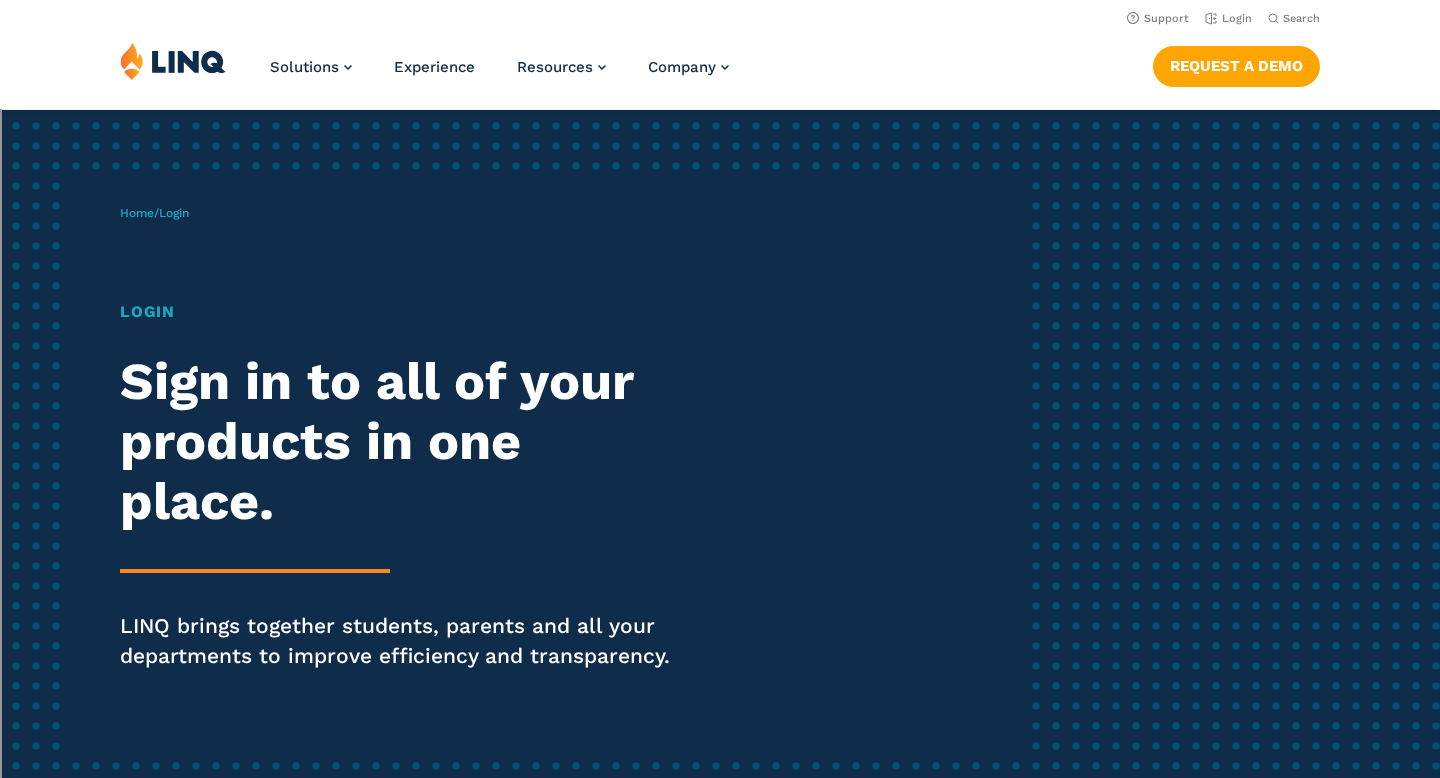 scroll, scrollTop: 0, scrollLeft: 0, axis: both 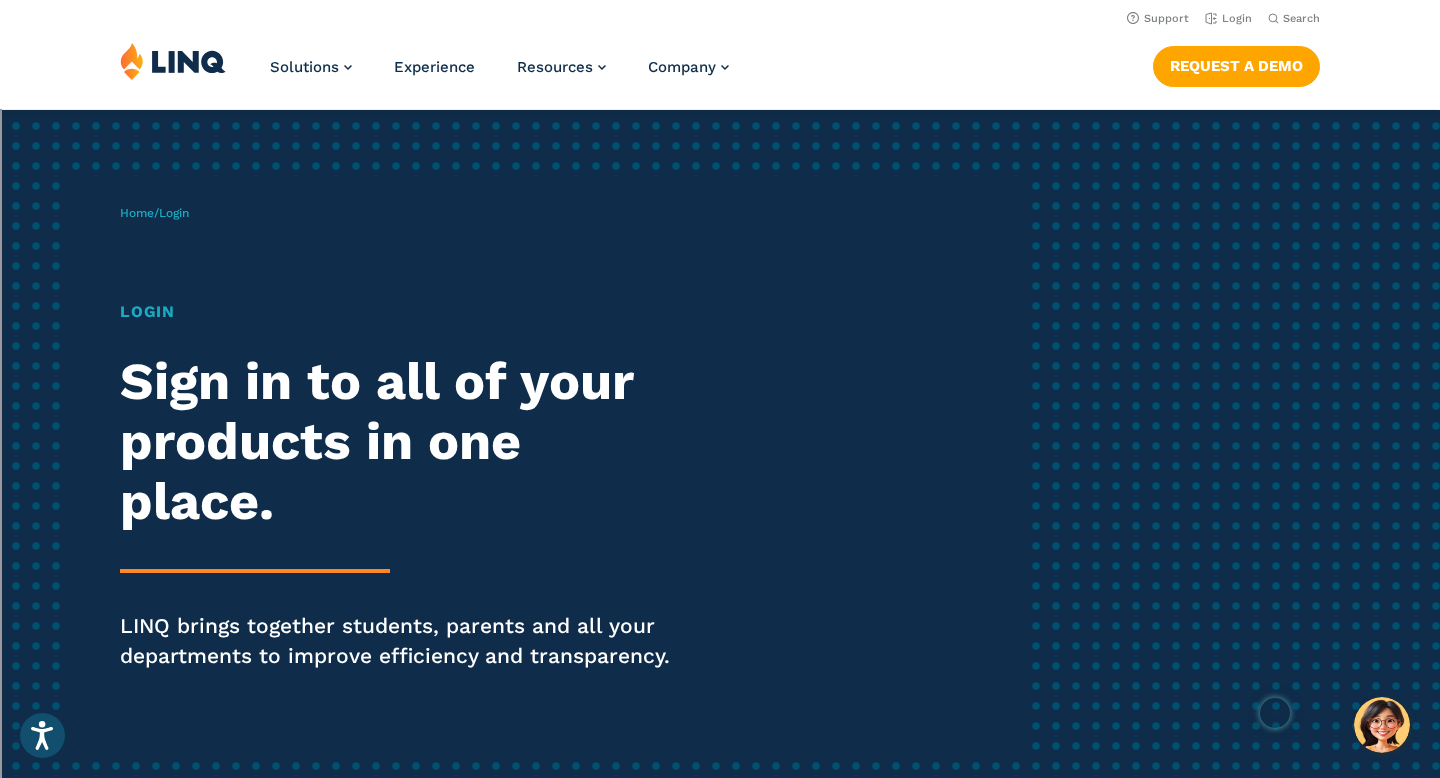 click at bounding box center (173, 61) 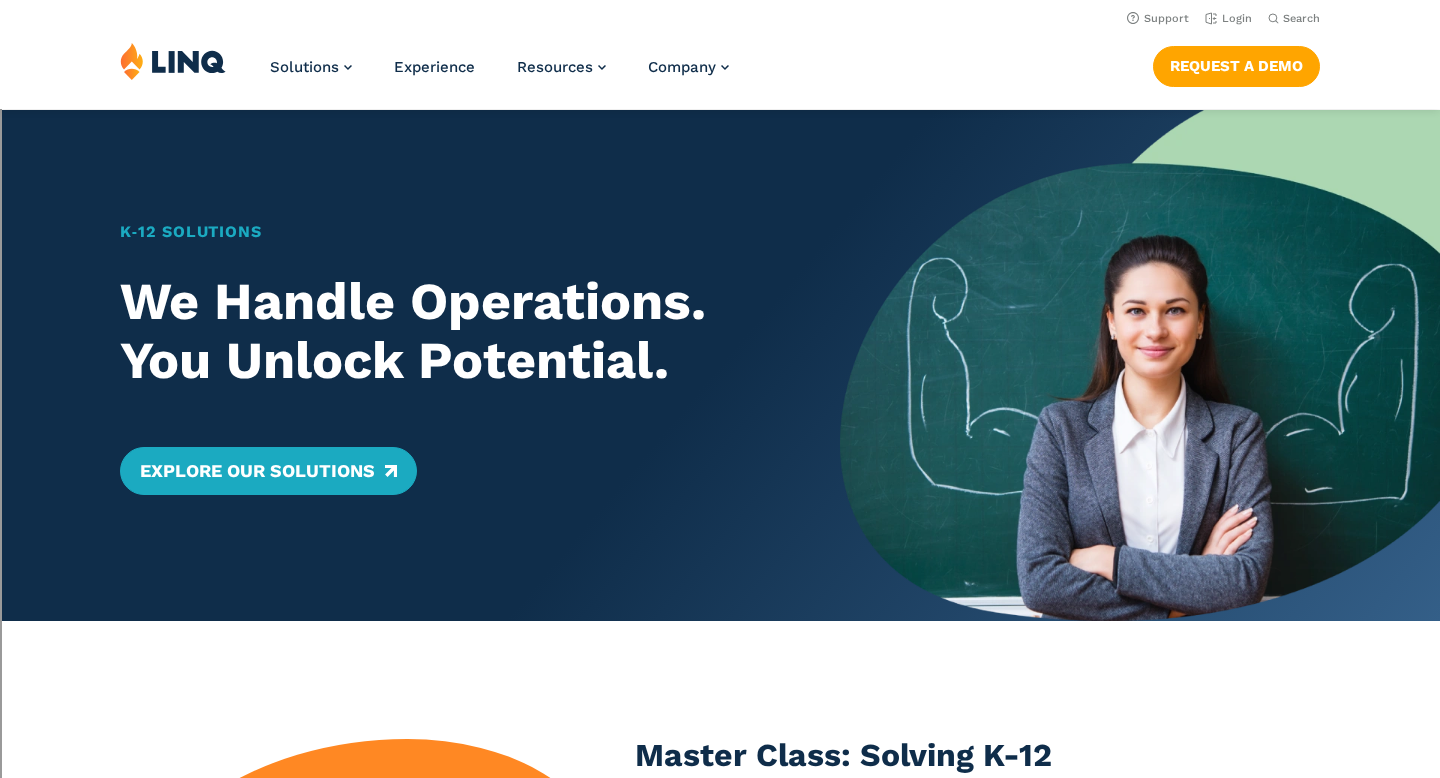 scroll, scrollTop: 0, scrollLeft: 0, axis: both 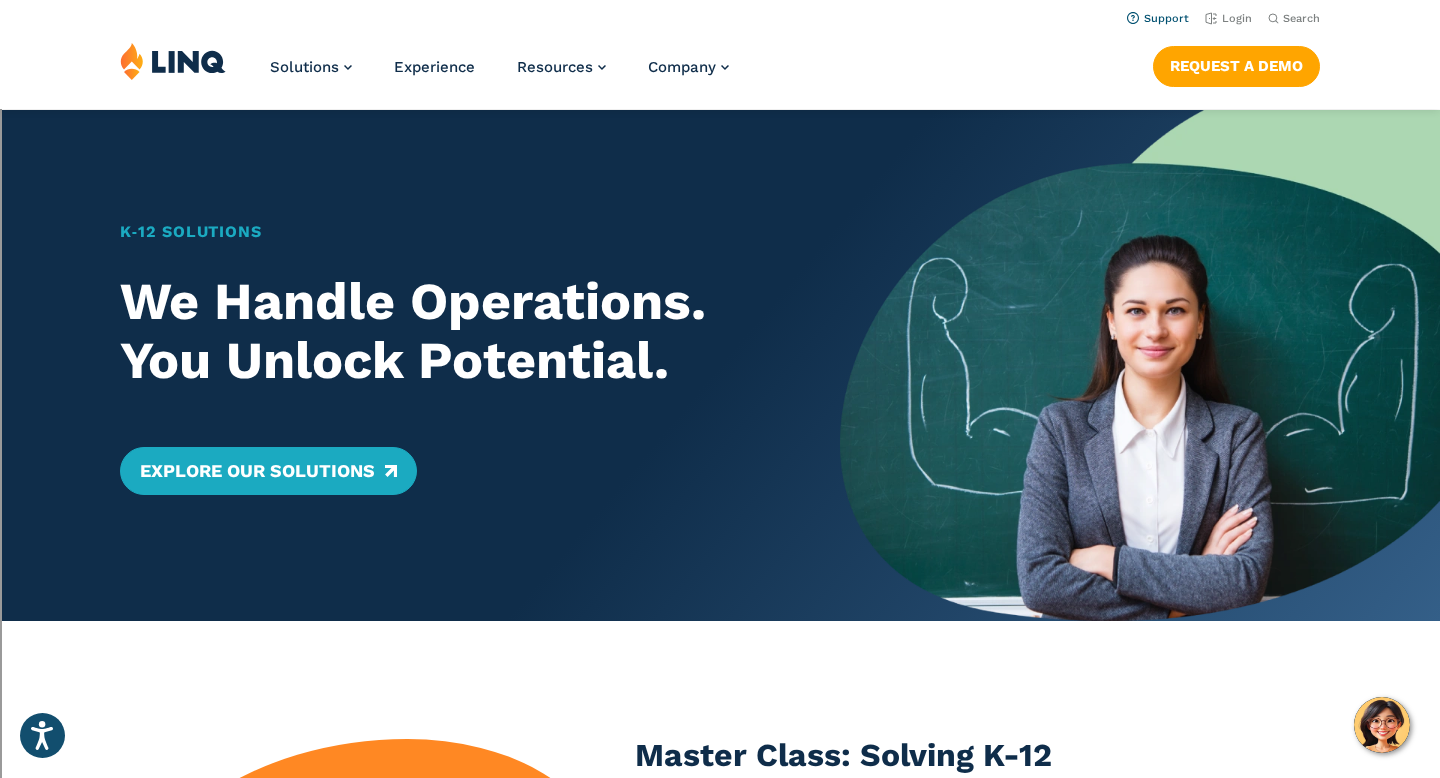 click on "Support" at bounding box center [1158, 18] 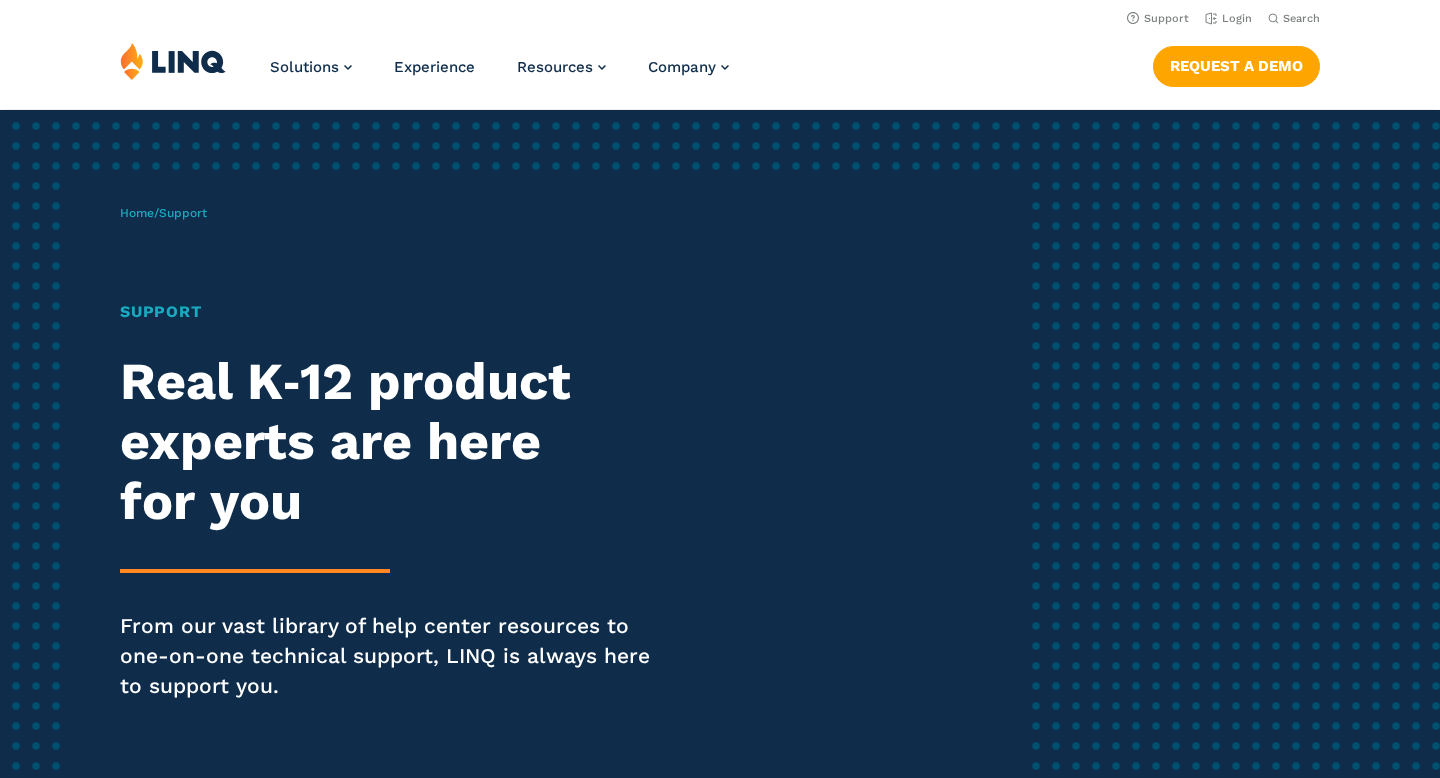 scroll, scrollTop: 0, scrollLeft: 0, axis: both 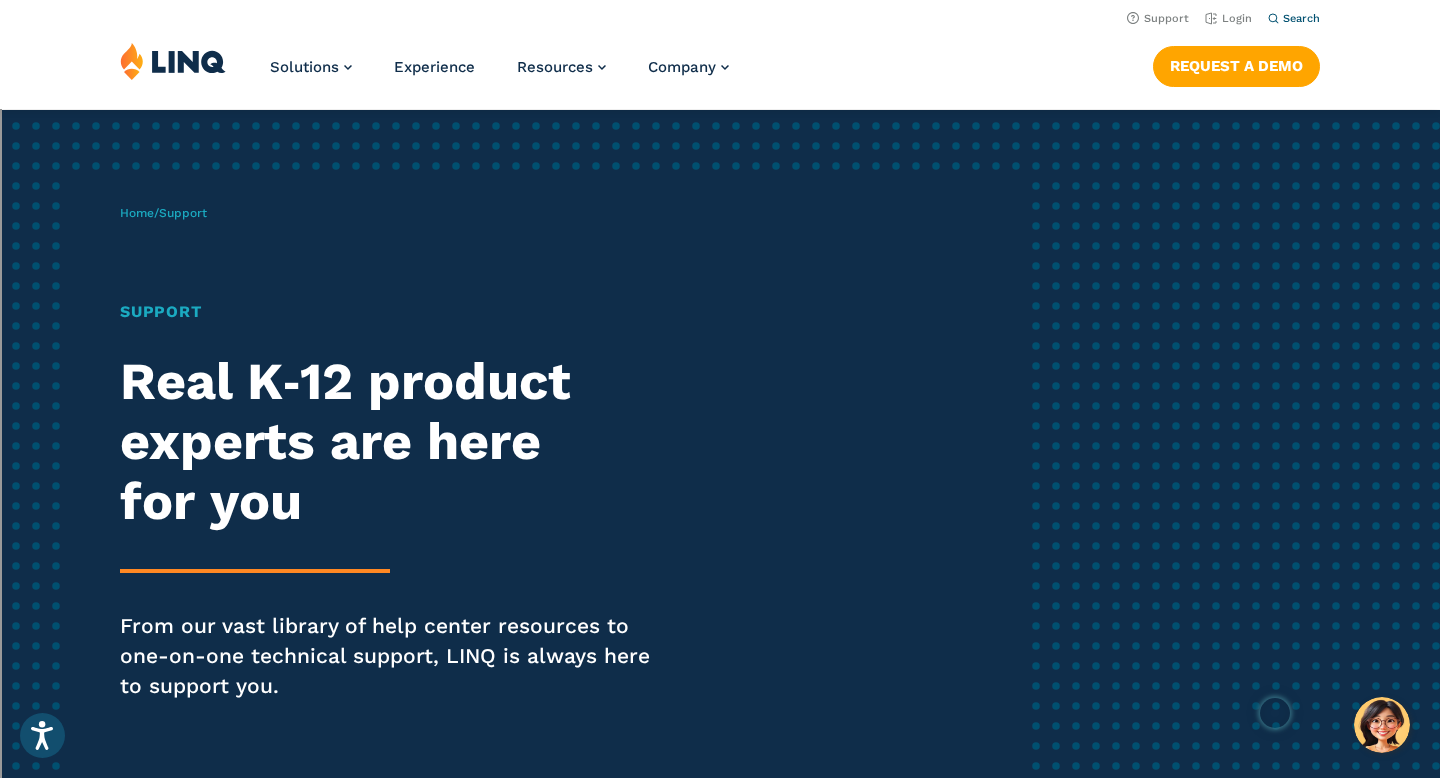 click on "Search" at bounding box center [1301, 18] 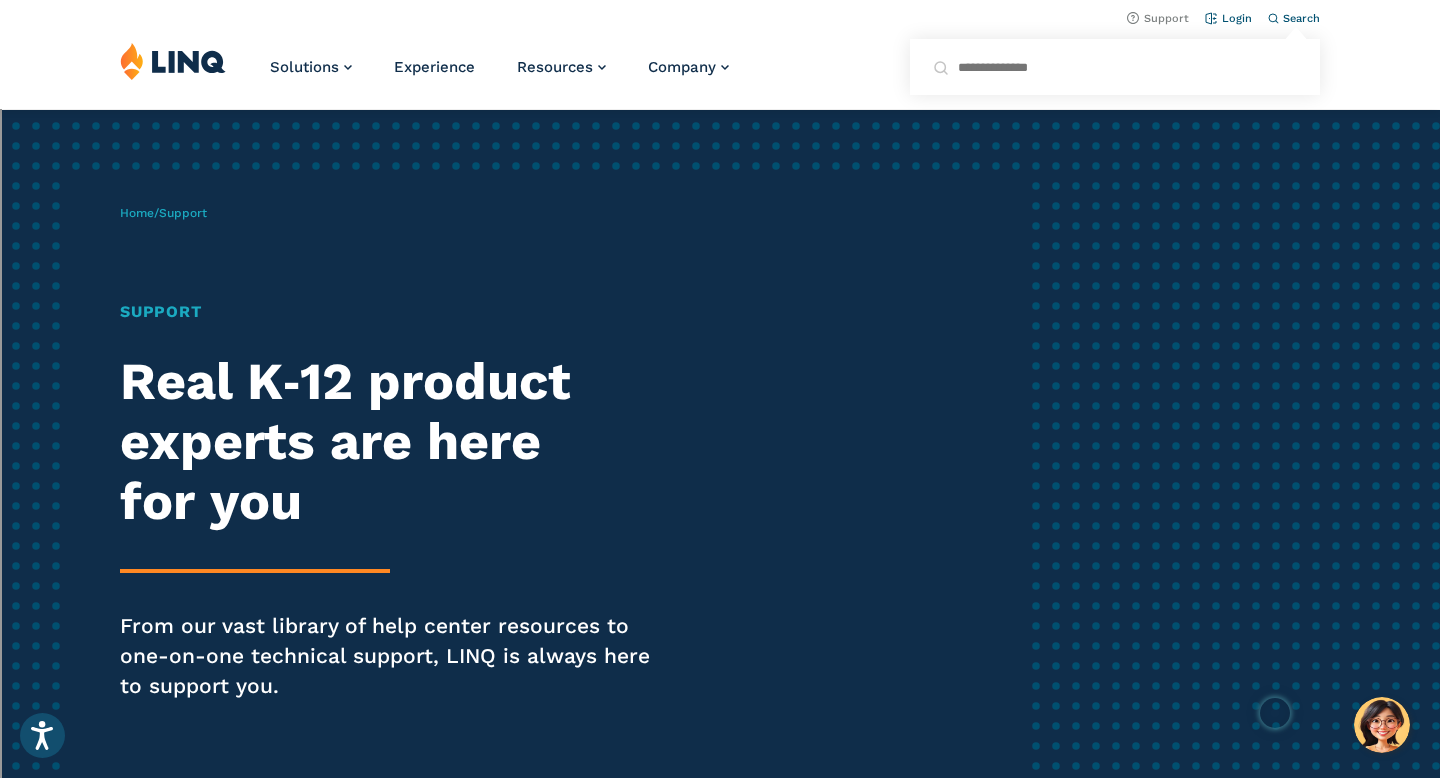 click on "Login" at bounding box center (1228, 18) 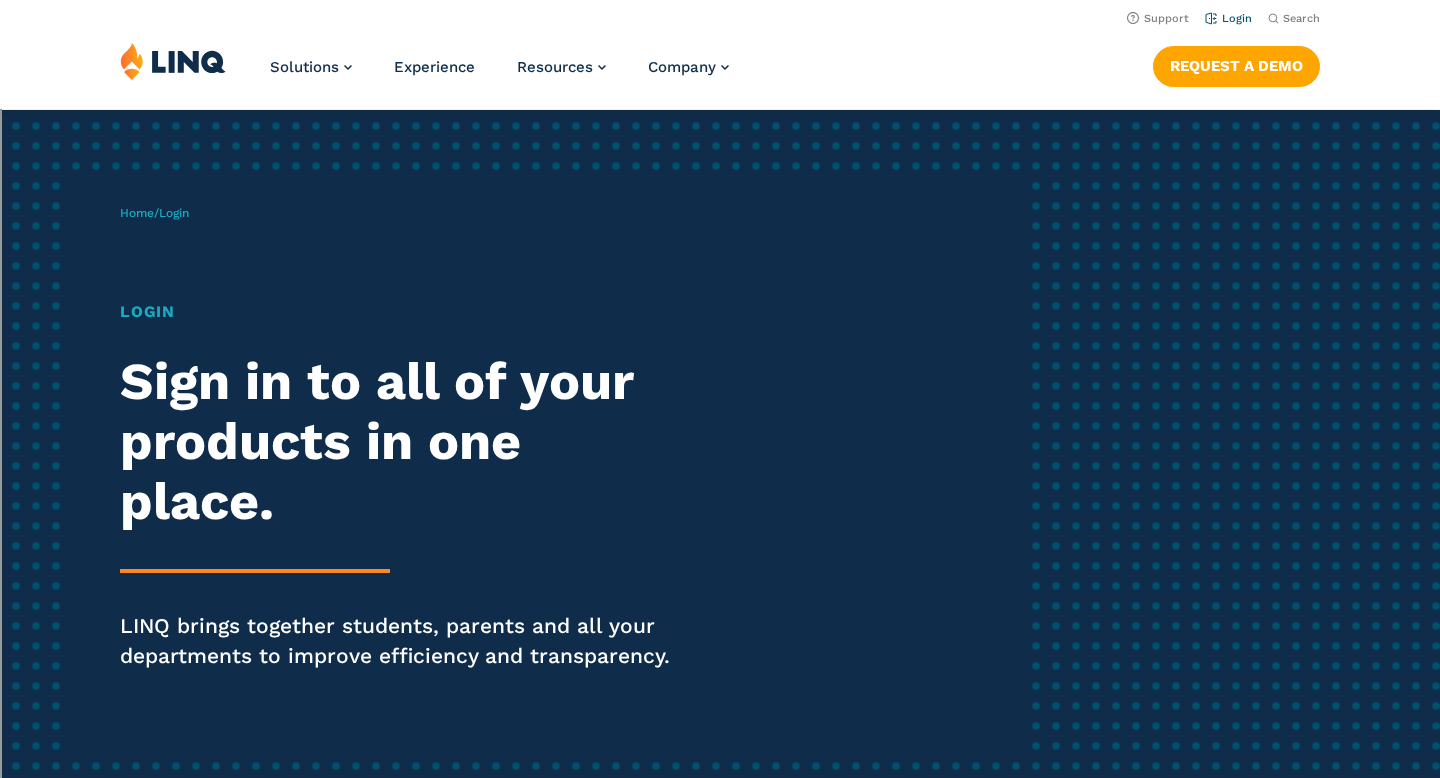 scroll, scrollTop: 0, scrollLeft: 0, axis: both 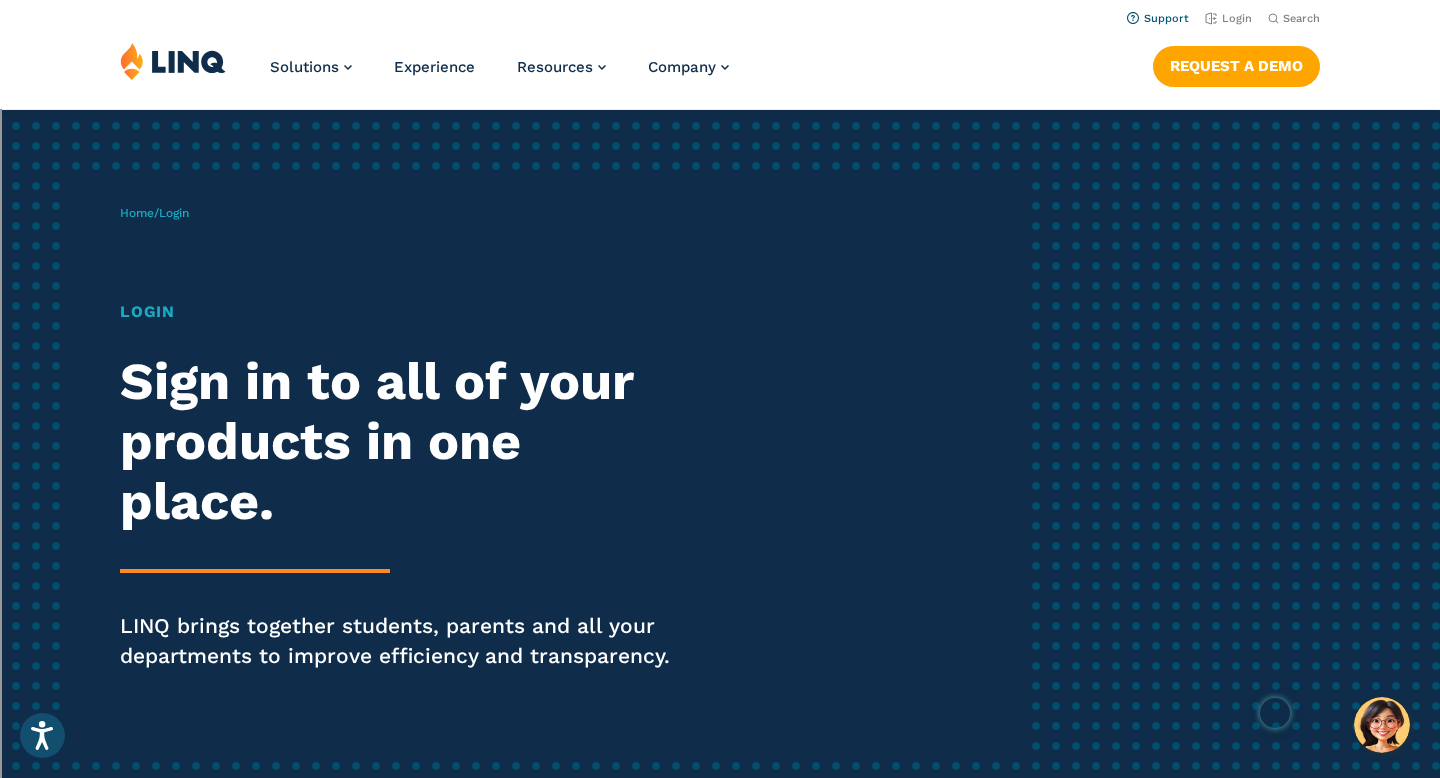 click on "Support" at bounding box center [1158, 18] 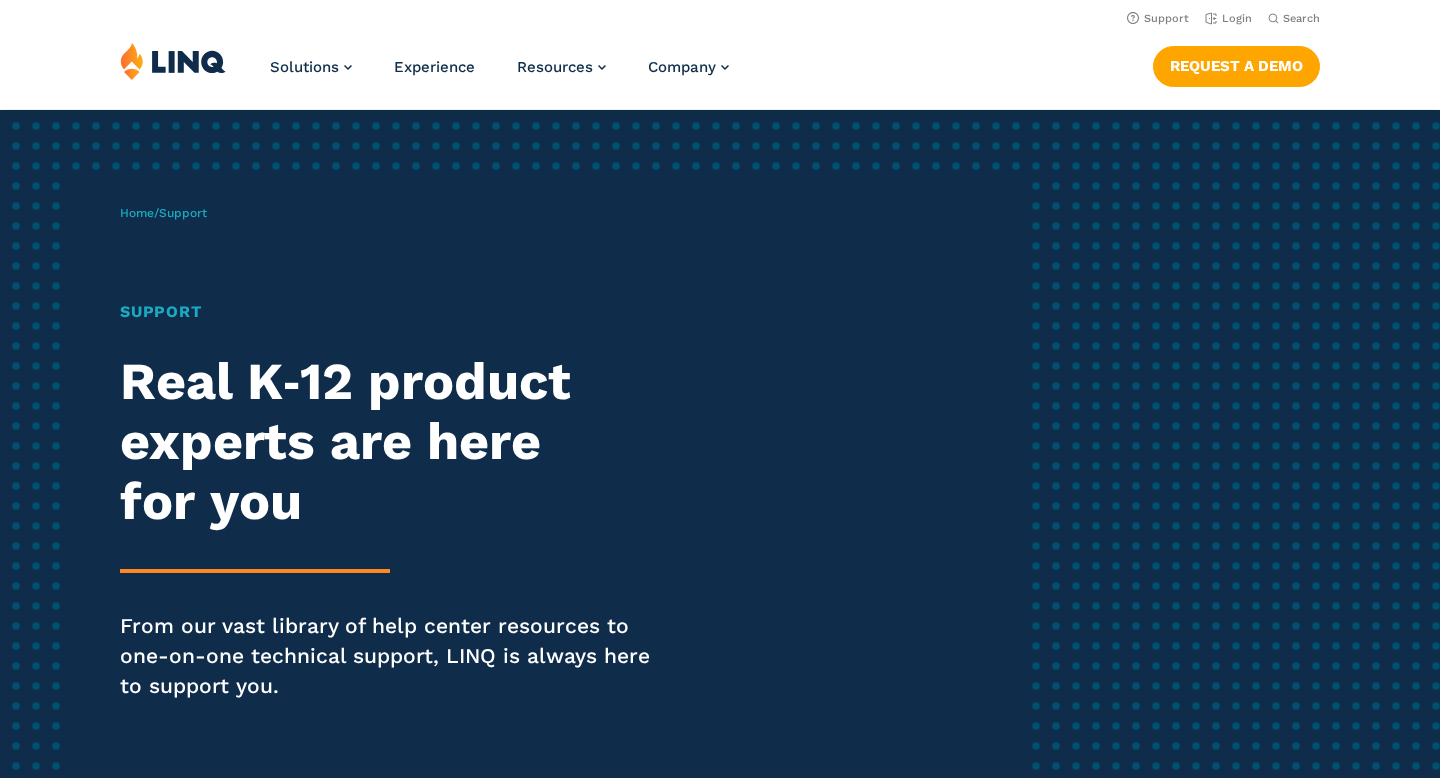 scroll, scrollTop: 0, scrollLeft: 0, axis: both 